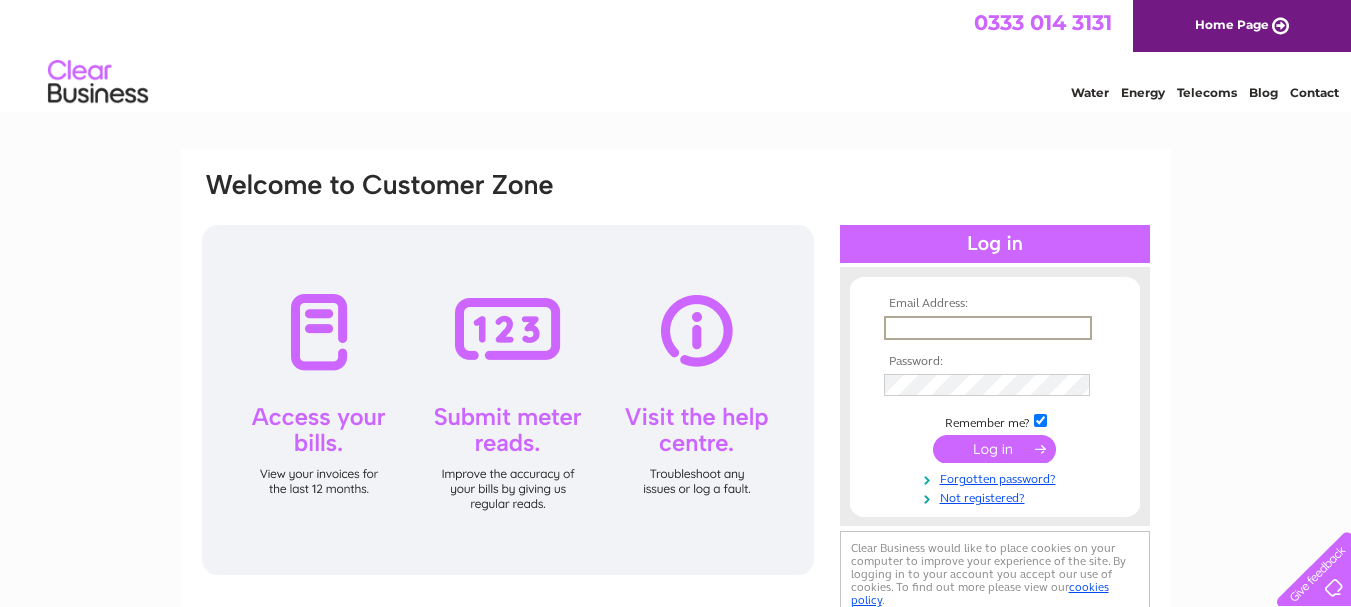 scroll, scrollTop: 0, scrollLeft: 0, axis: both 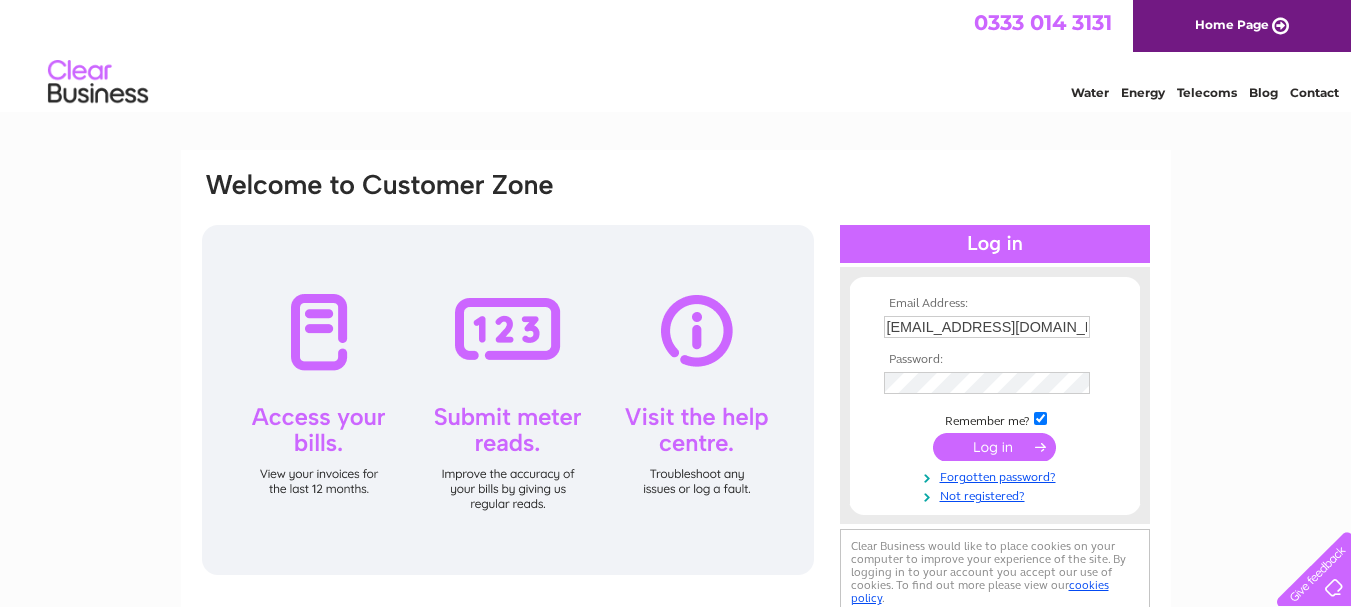 click at bounding box center (1040, 418) 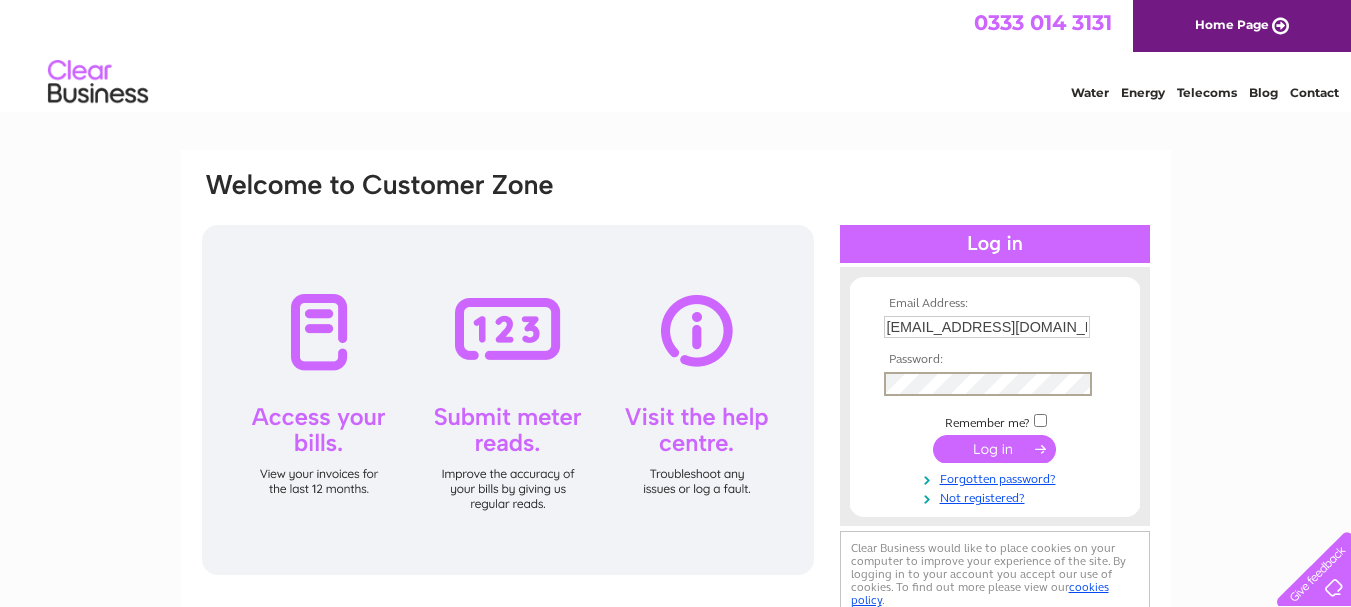 click at bounding box center [994, 449] 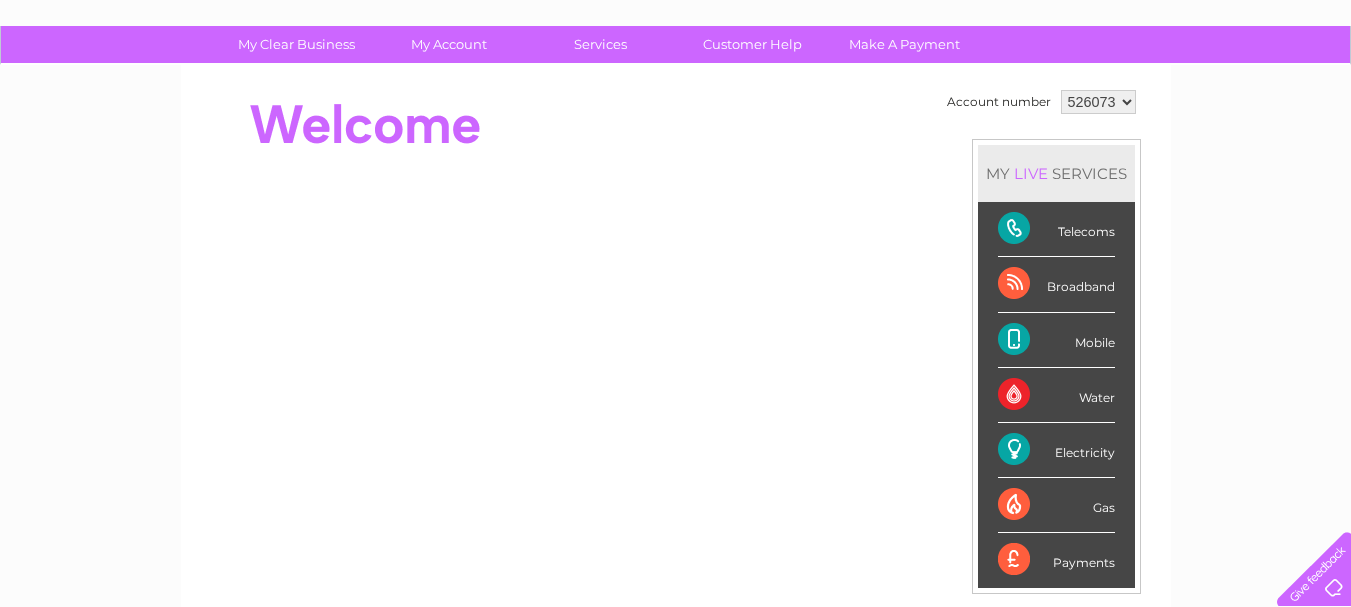 scroll, scrollTop: 0, scrollLeft: 0, axis: both 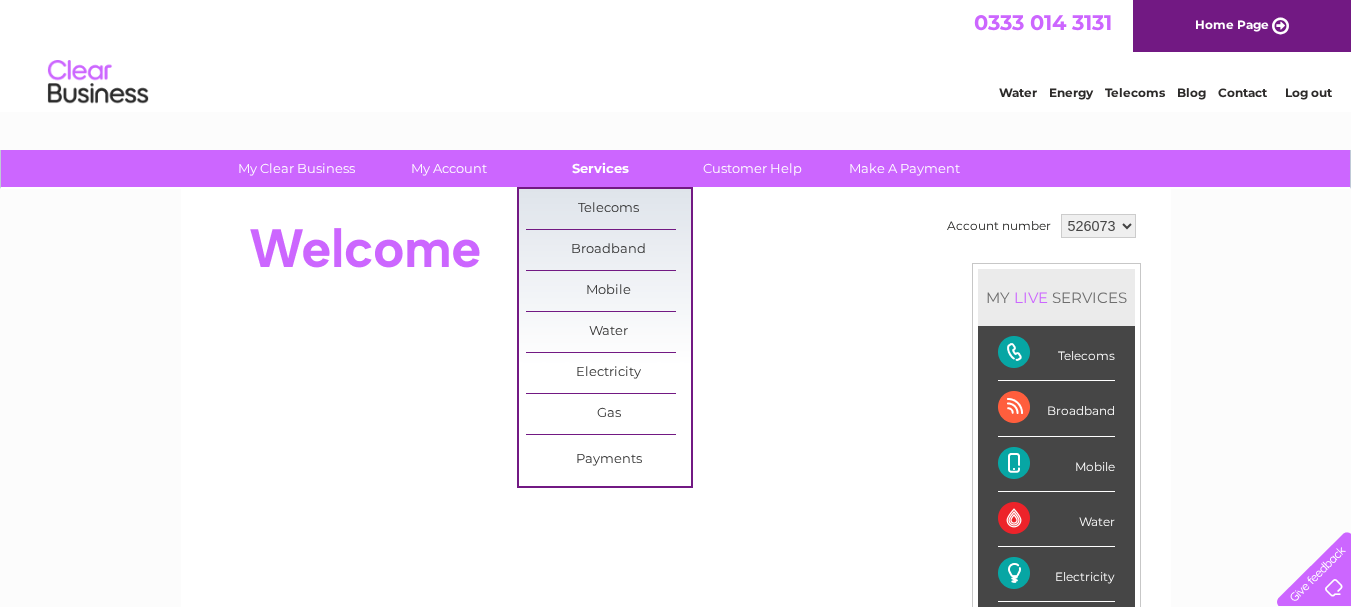 click on "Services" at bounding box center (600, 168) 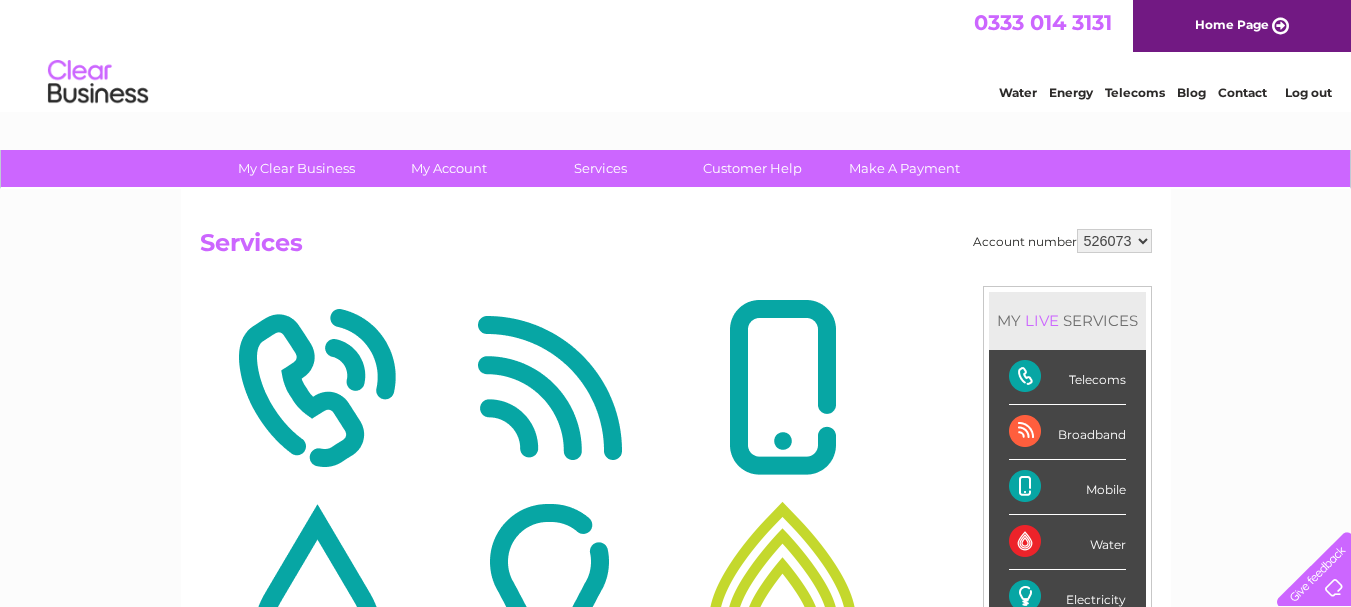 scroll, scrollTop: 0, scrollLeft: 0, axis: both 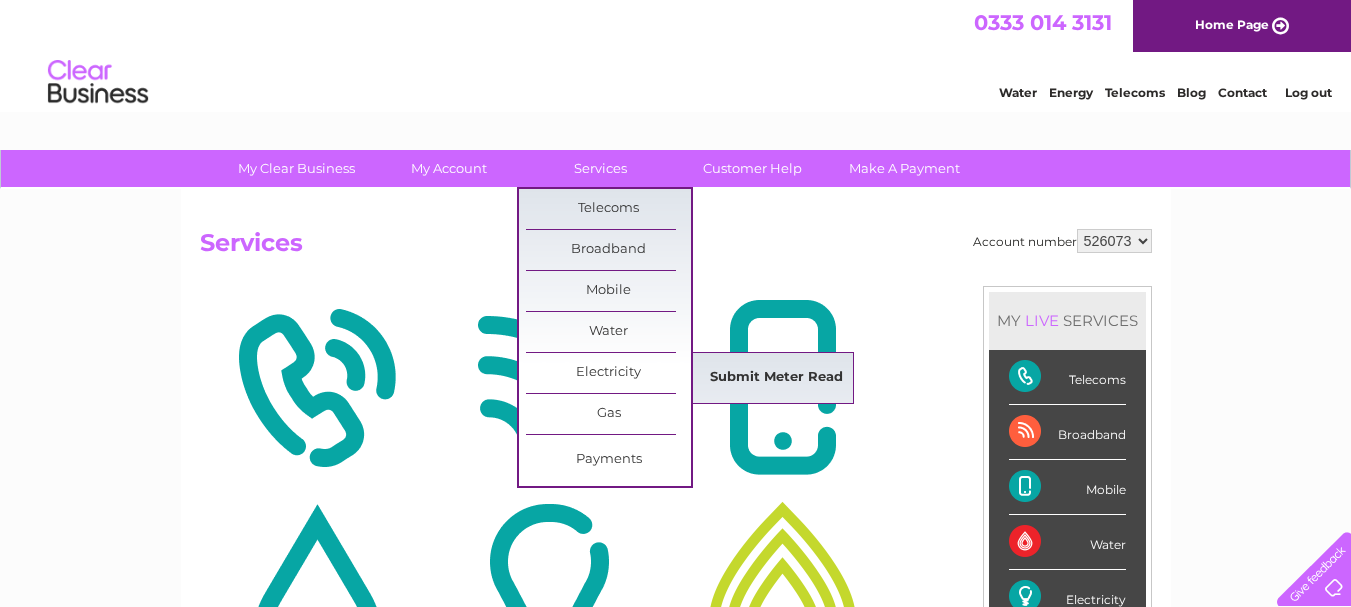 click on "Submit Meter Read" at bounding box center (776, 378) 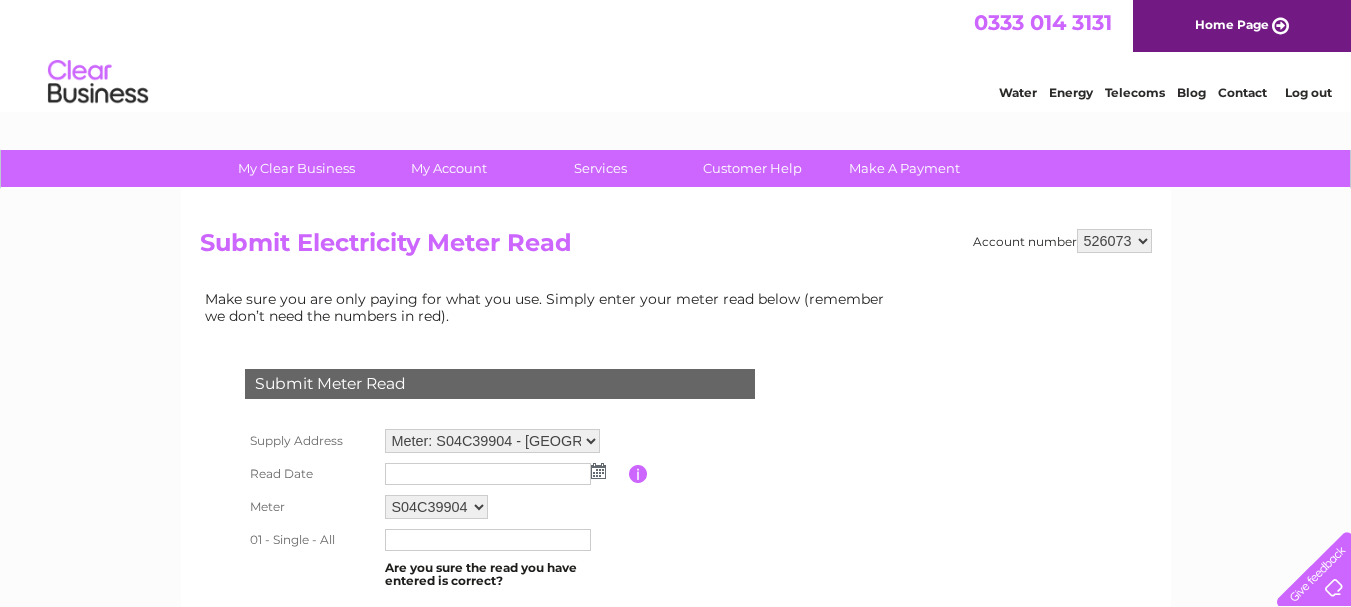 scroll, scrollTop: 0, scrollLeft: 0, axis: both 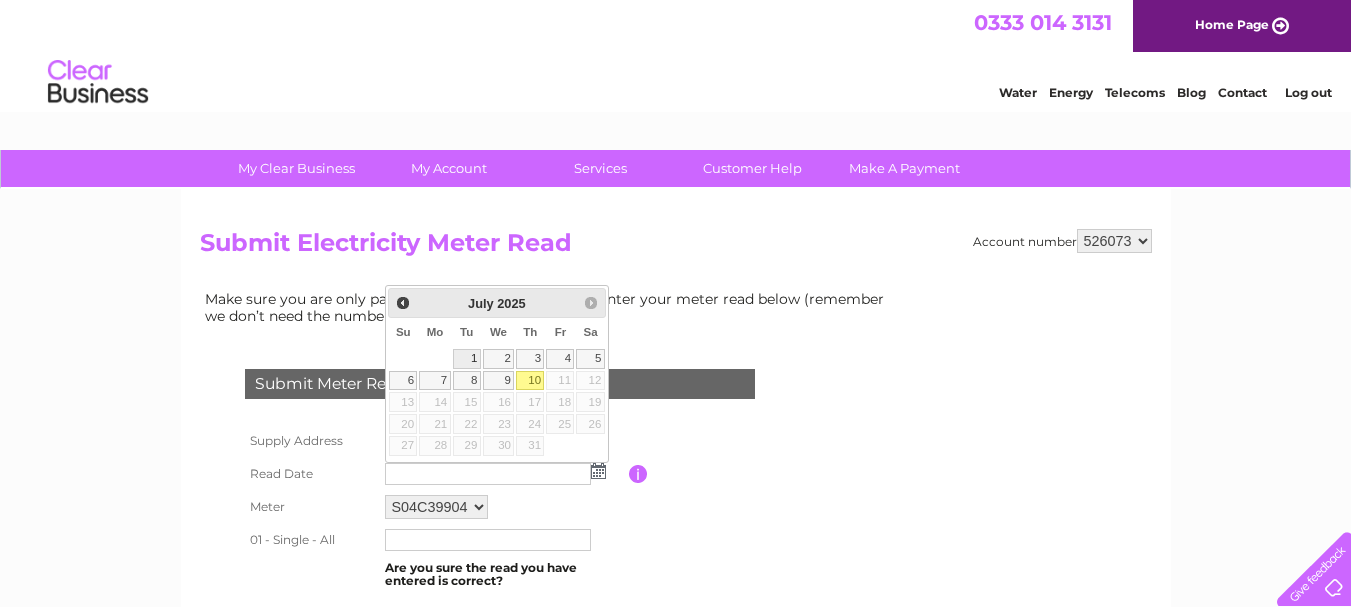 click on "1" at bounding box center (467, 359) 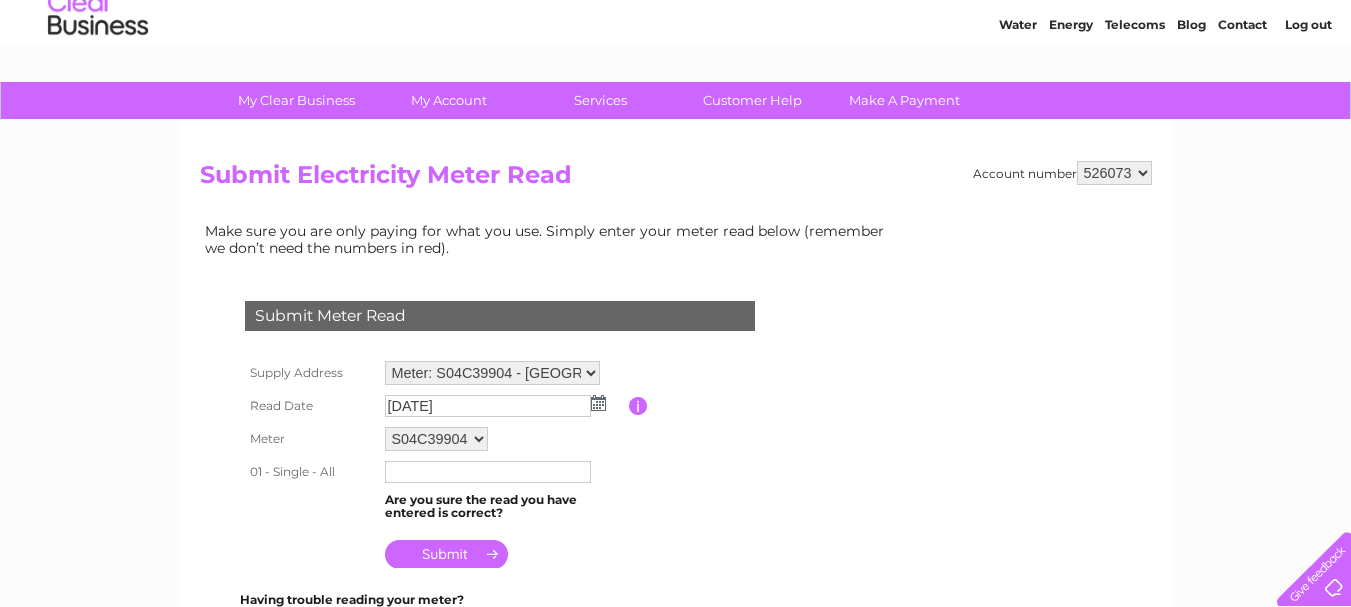 scroll, scrollTop: 100, scrollLeft: 0, axis: vertical 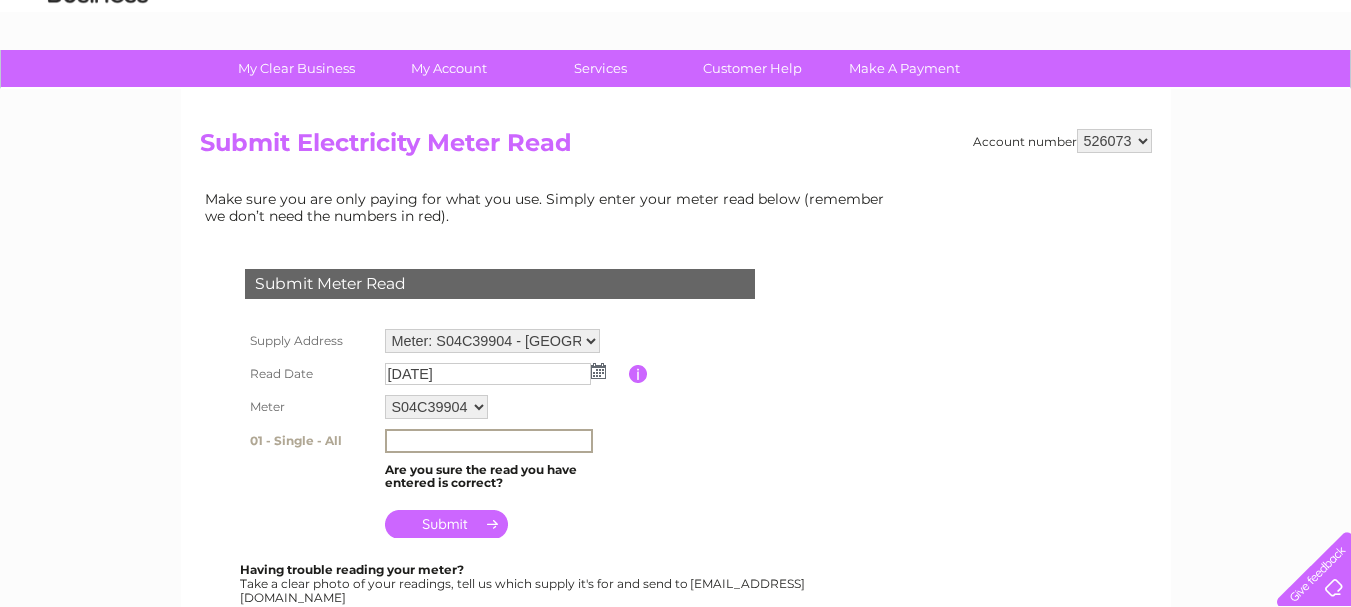 click at bounding box center [489, 441] 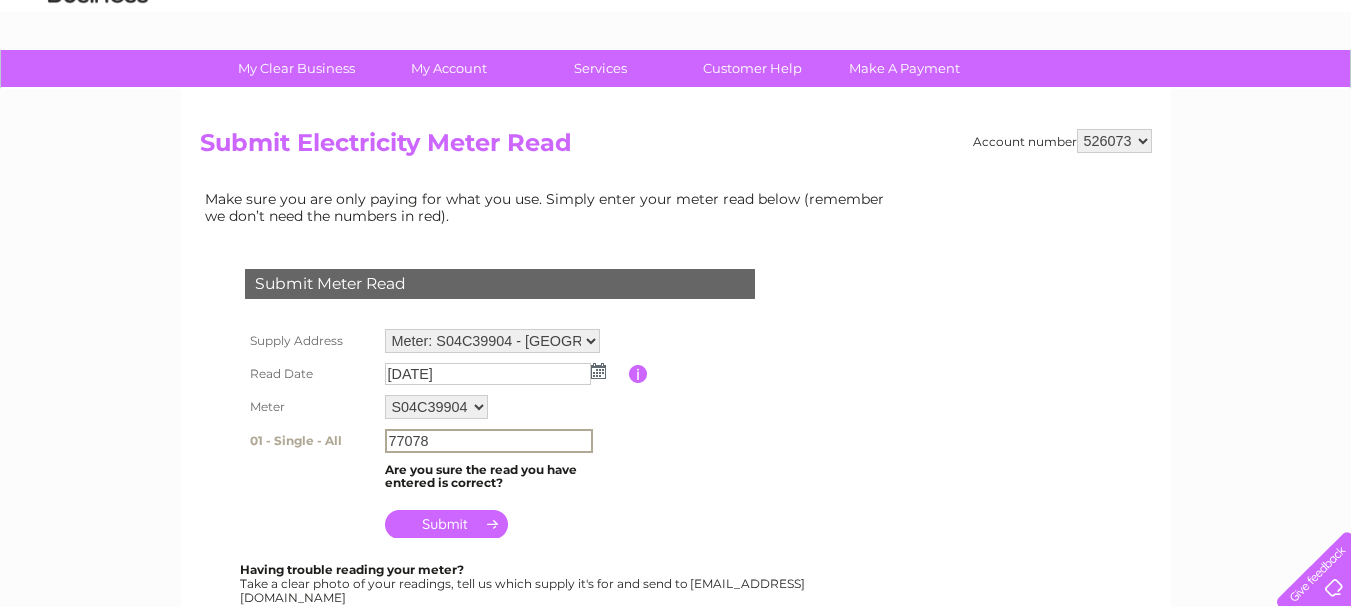 type on "77078" 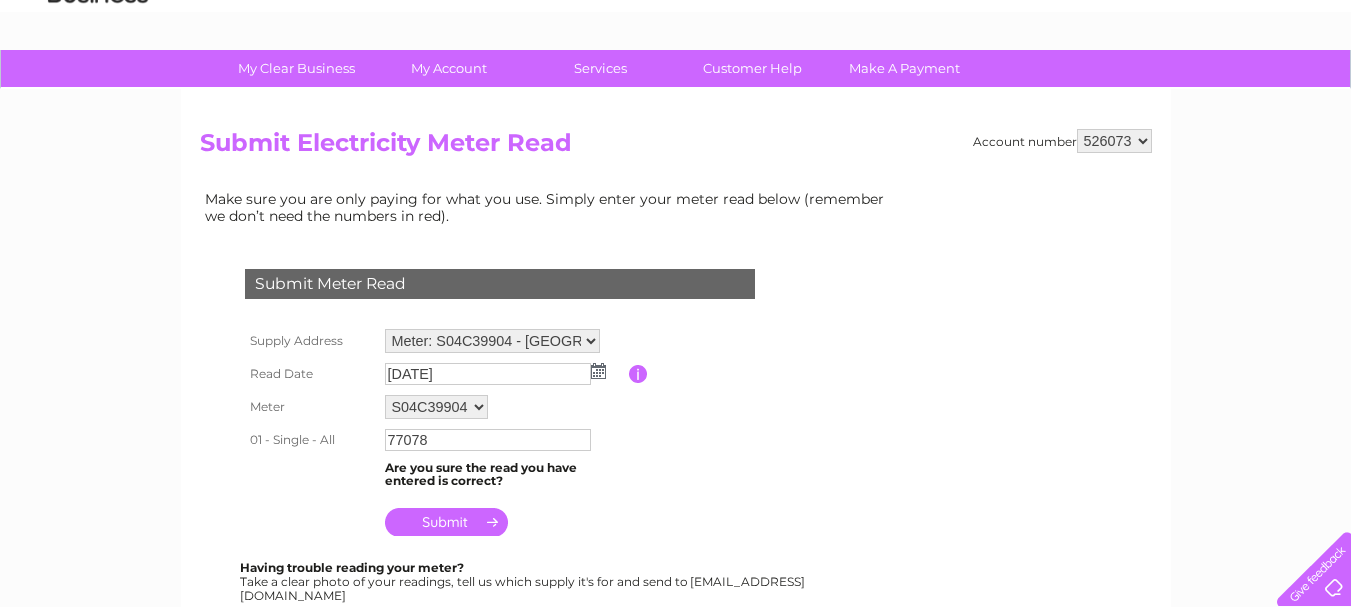 click at bounding box center [446, 522] 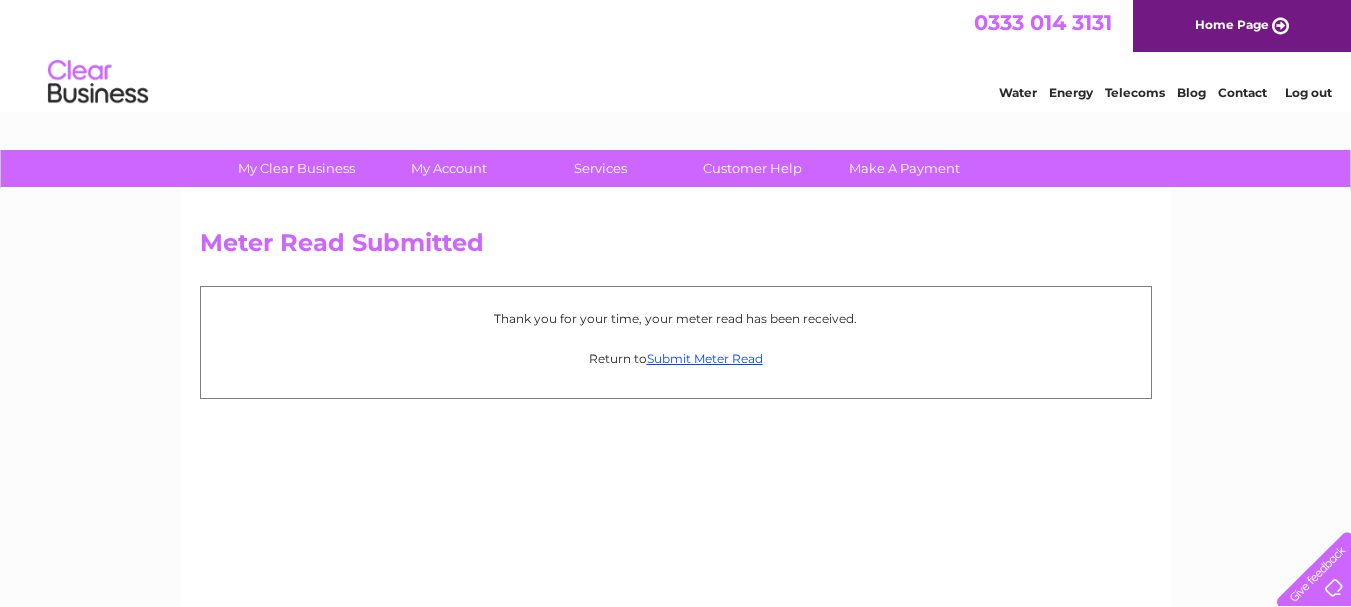 scroll, scrollTop: 0, scrollLeft: 0, axis: both 